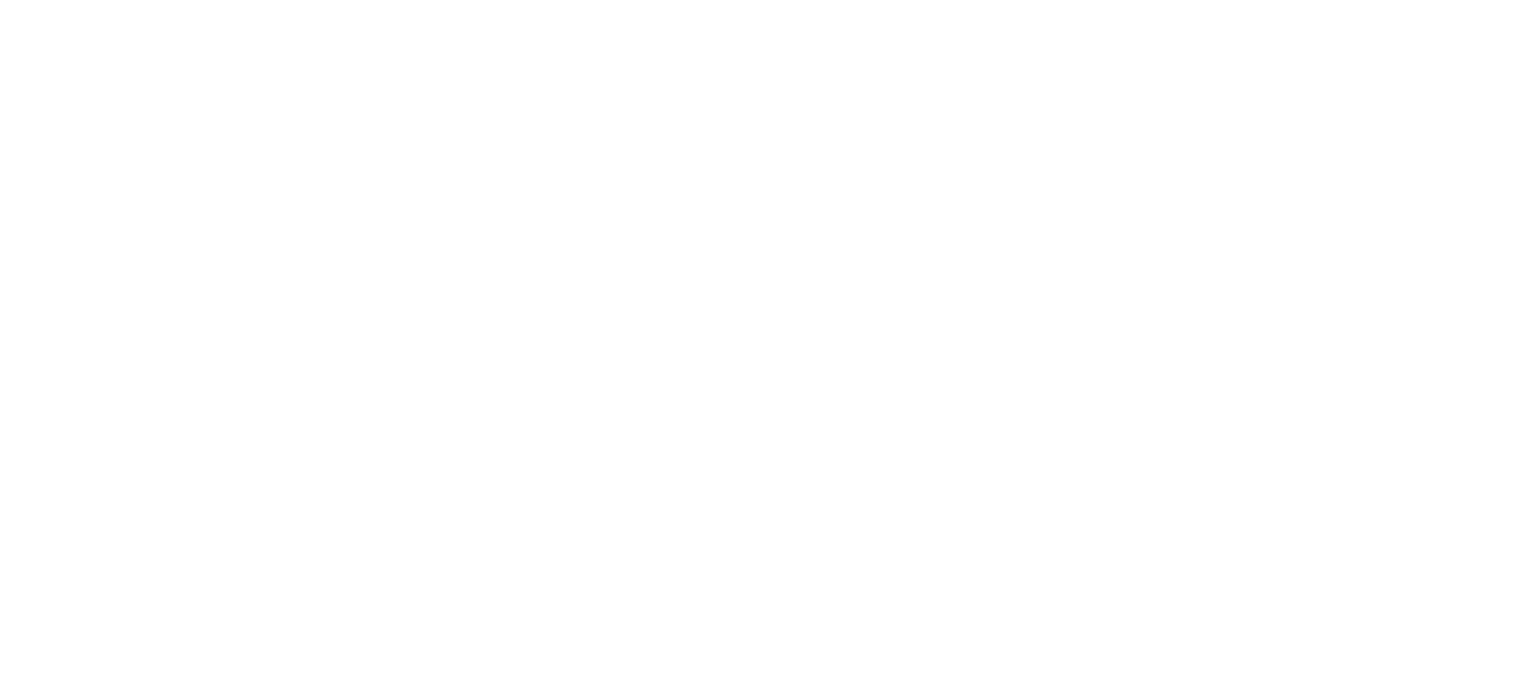 scroll, scrollTop: 0, scrollLeft: 0, axis: both 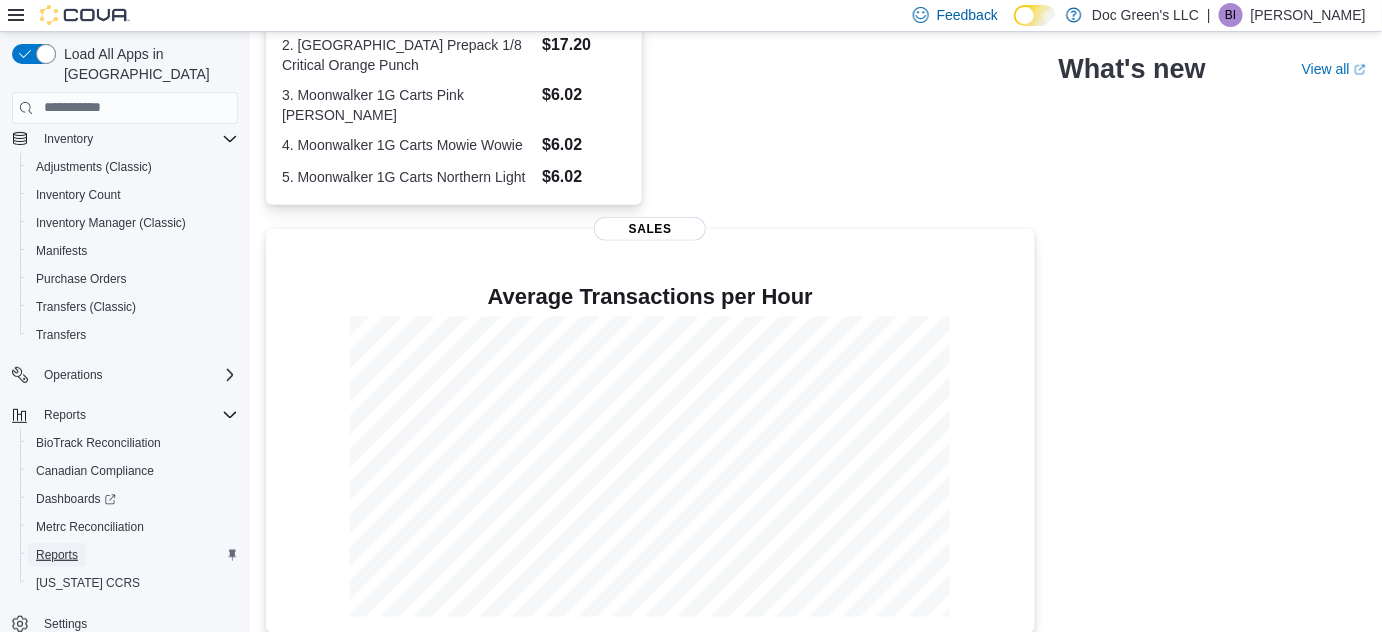 click on "Reports" at bounding box center [57, 555] 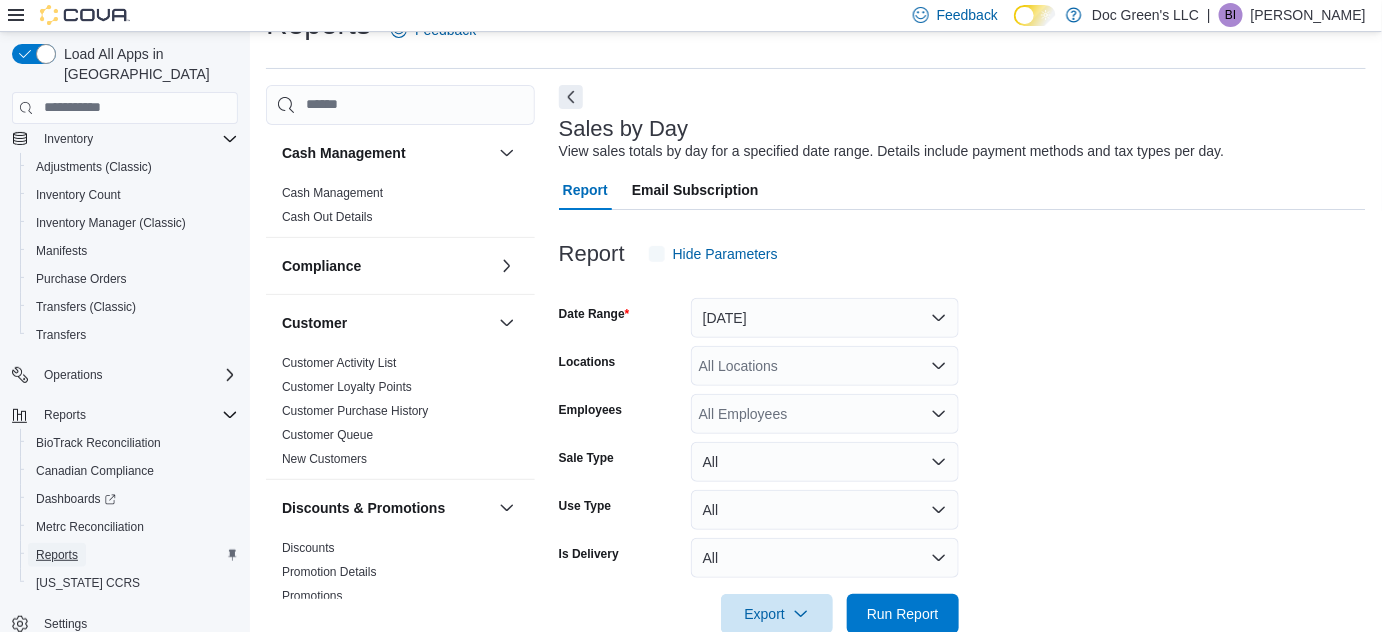 scroll, scrollTop: 45, scrollLeft: 0, axis: vertical 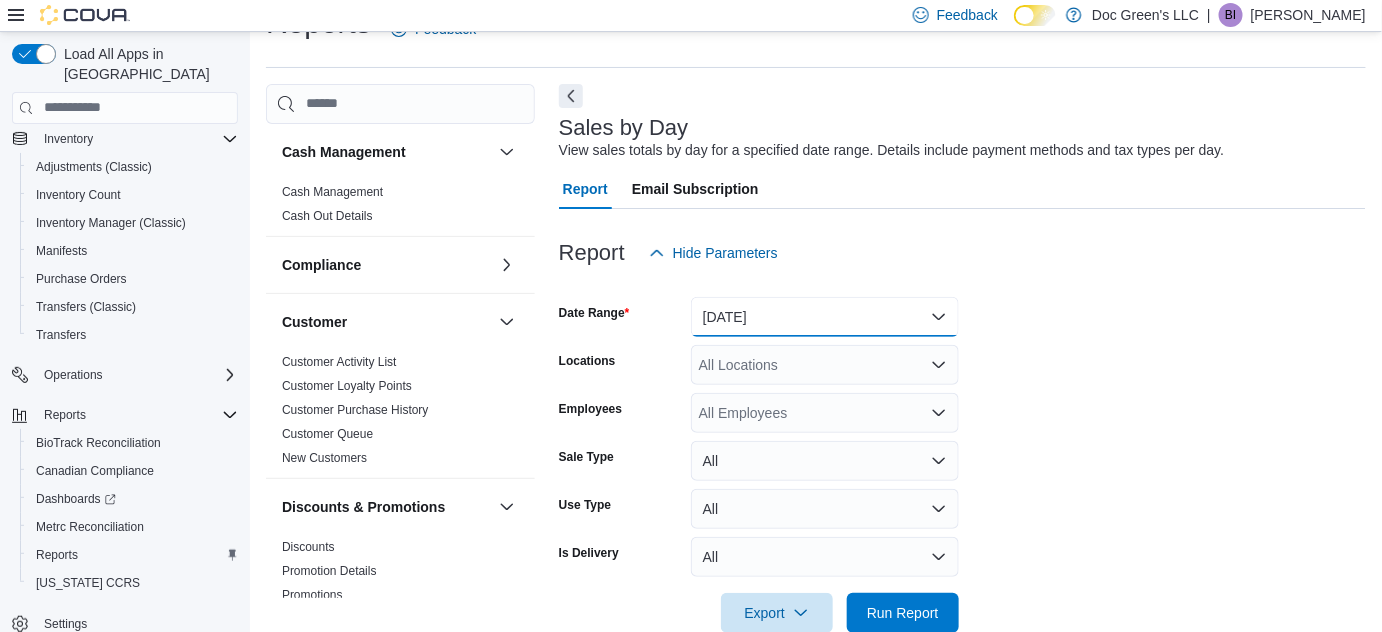 click on "[DATE]" at bounding box center (825, 317) 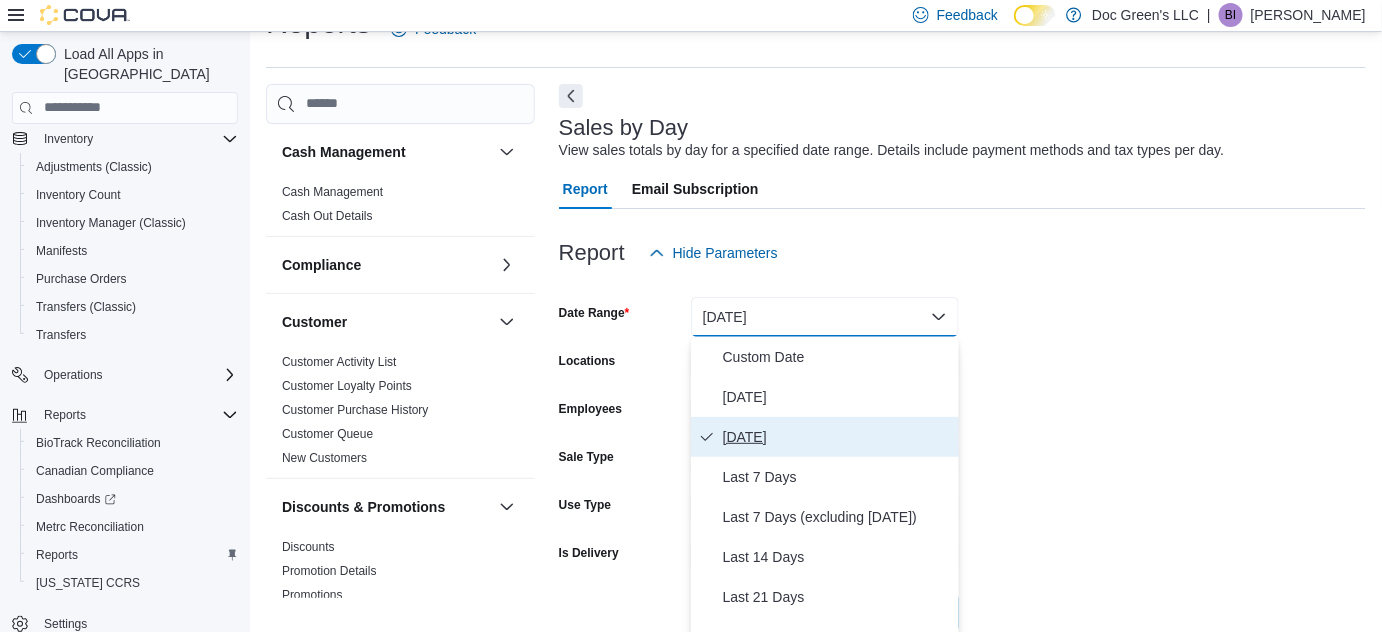 scroll, scrollTop: 49, scrollLeft: 0, axis: vertical 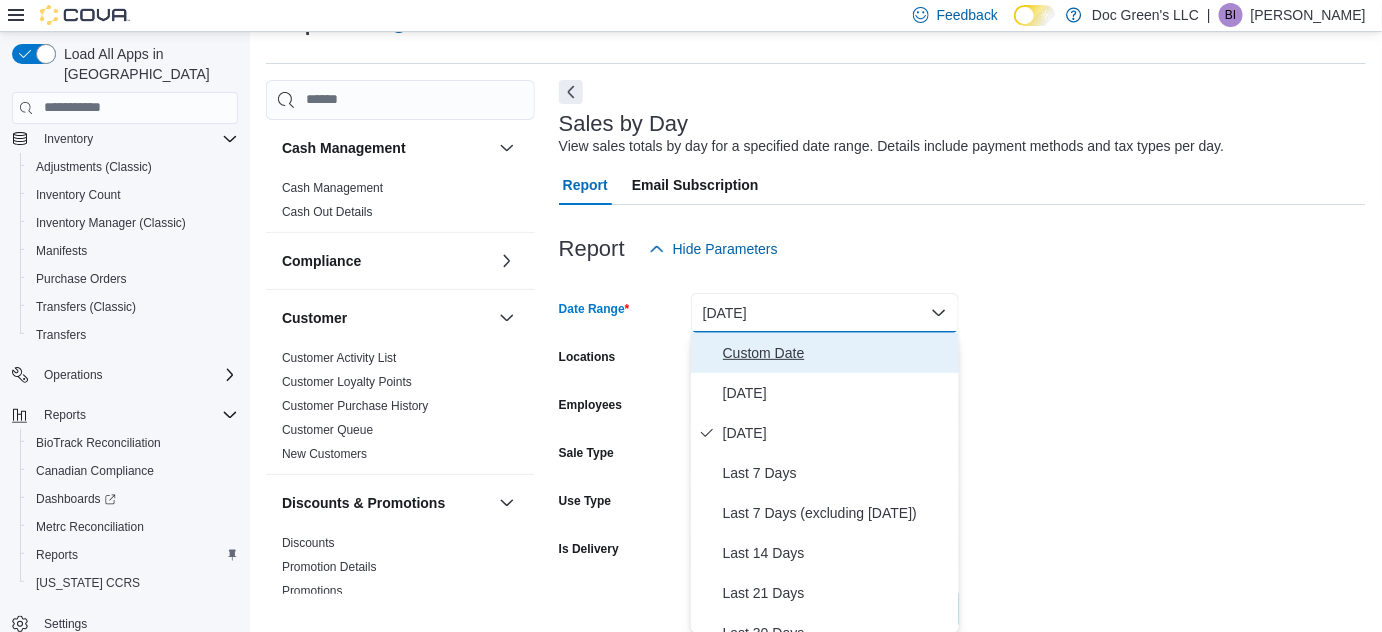 click on "Custom Date" at bounding box center (837, 353) 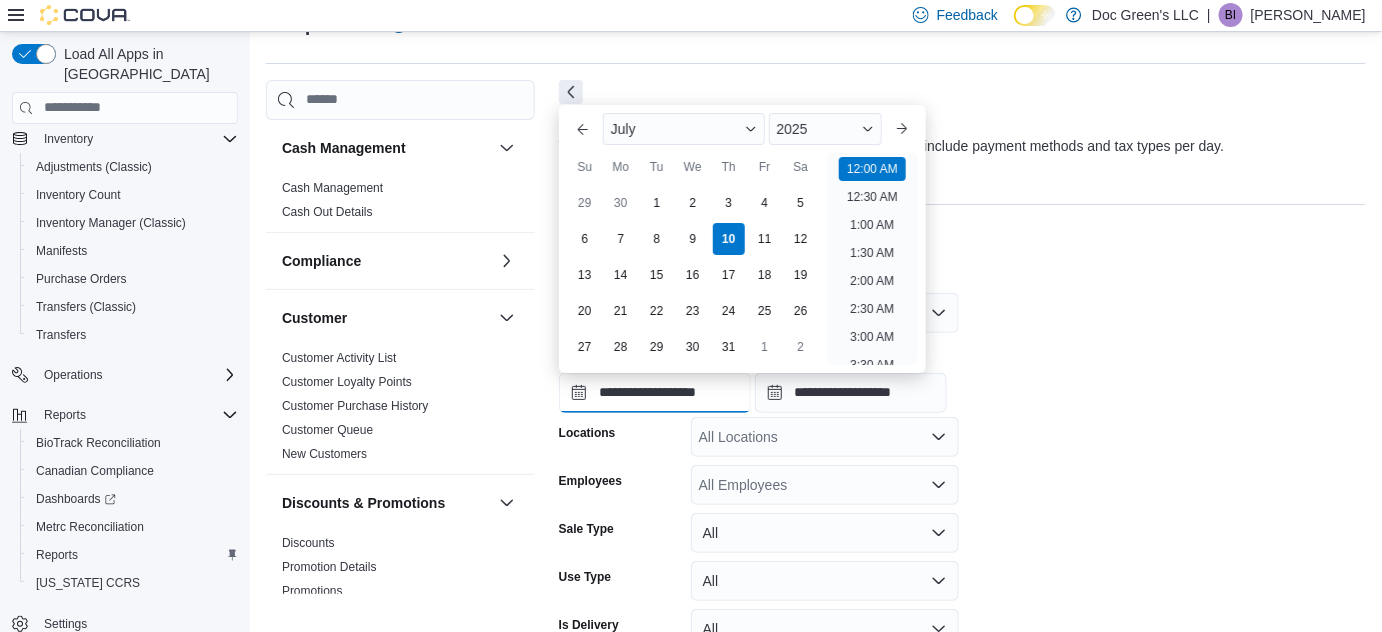 click on "**********" at bounding box center (655, 393) 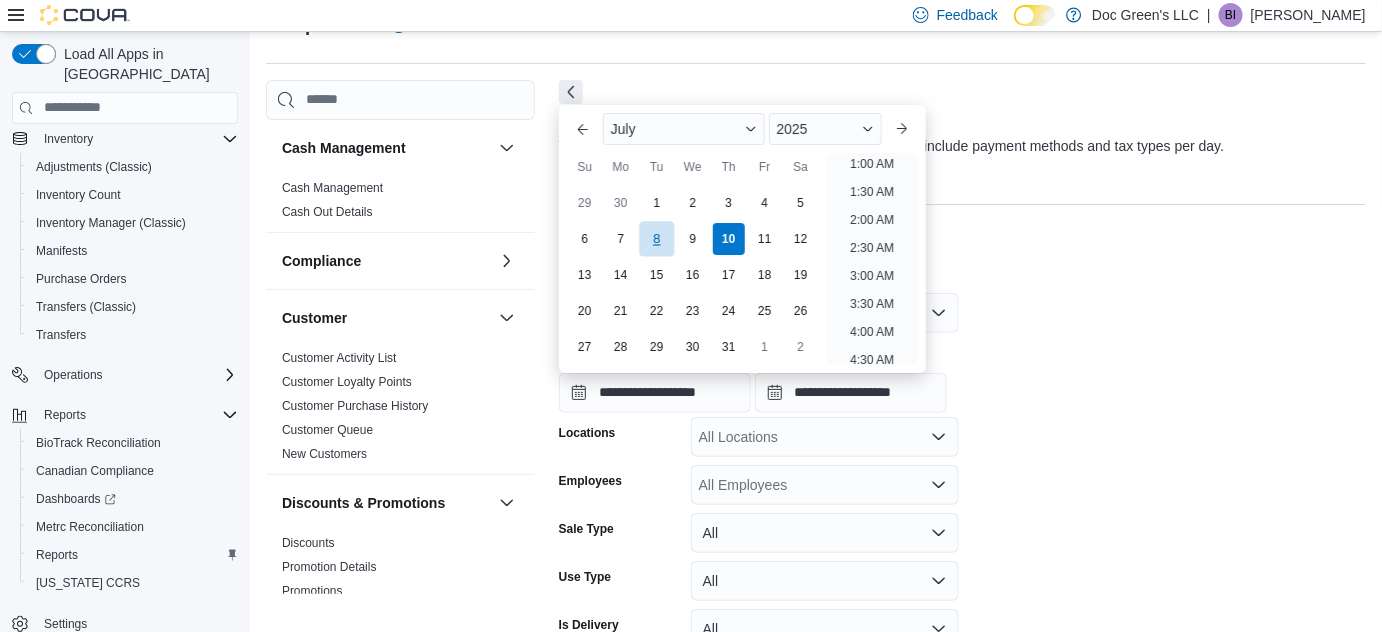 click on "8" at bounding box center (656, 238) 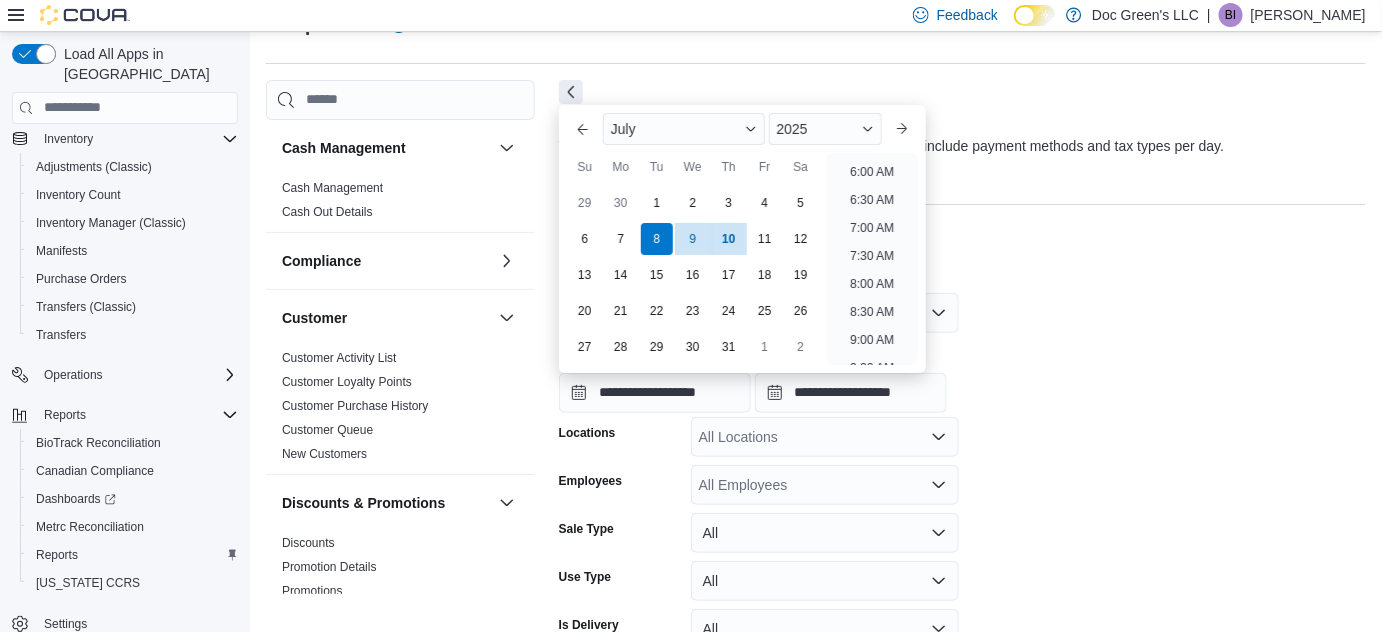 scroll, scrollTop: 332, scrollLeft: 0, axis: vertical 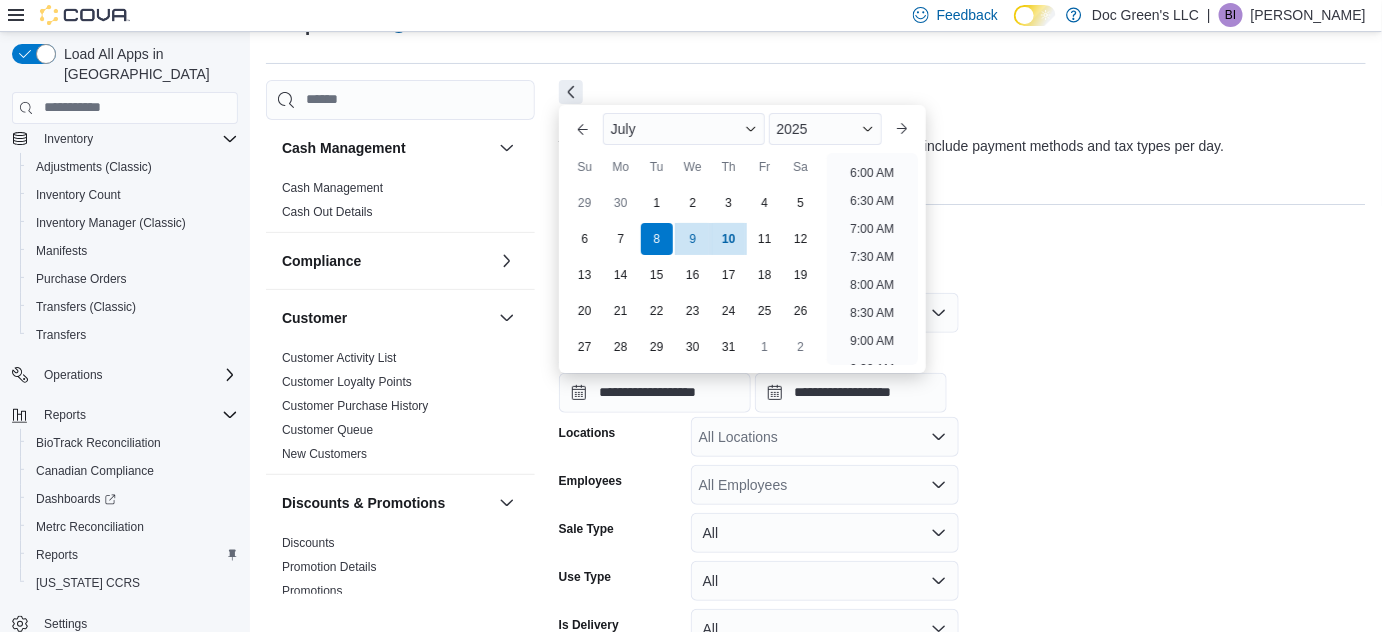 click on "8:00 AM" at bounding box center [872, 285] 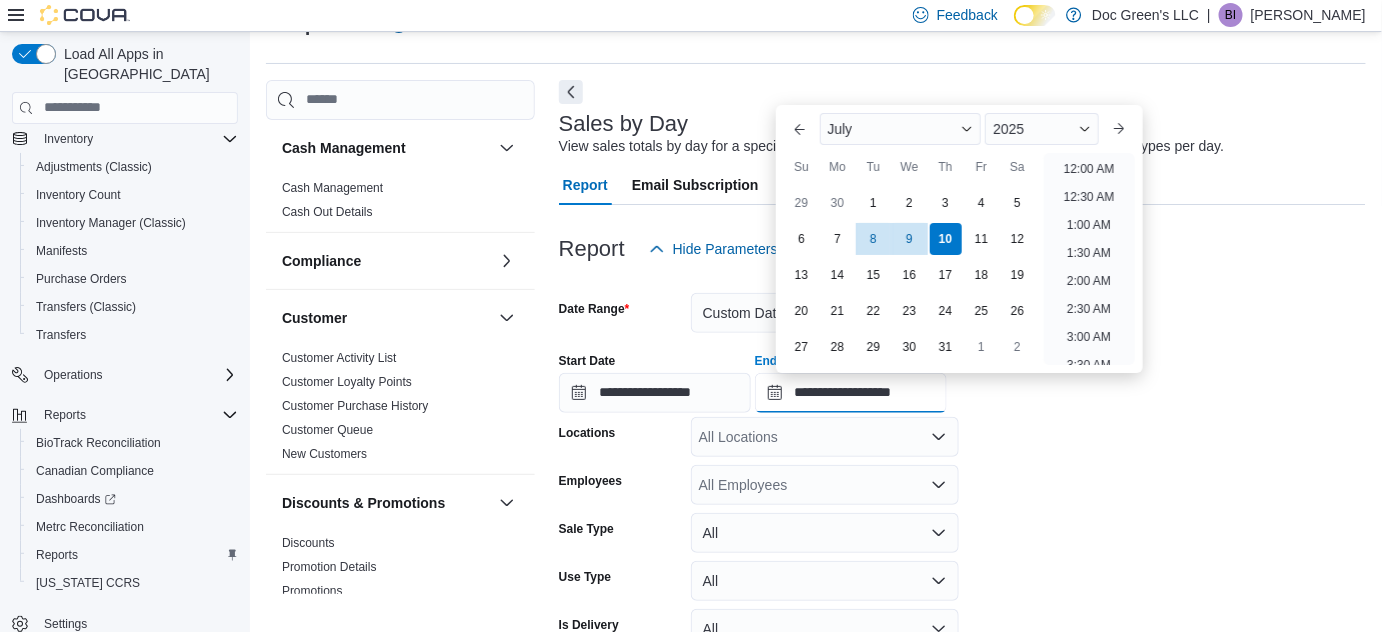 click on "**********" at bounding box center (851, 393) 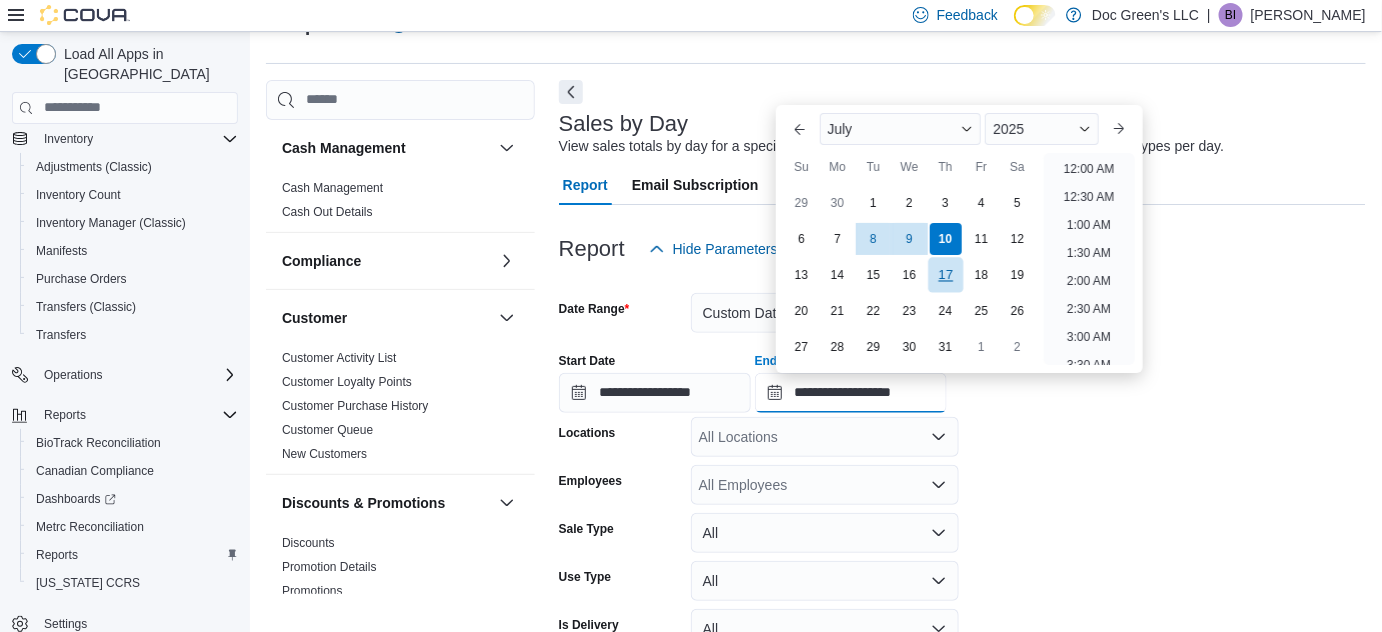 scroll, scrollTop: 1136, scrollLeft: 0, axis: vertical 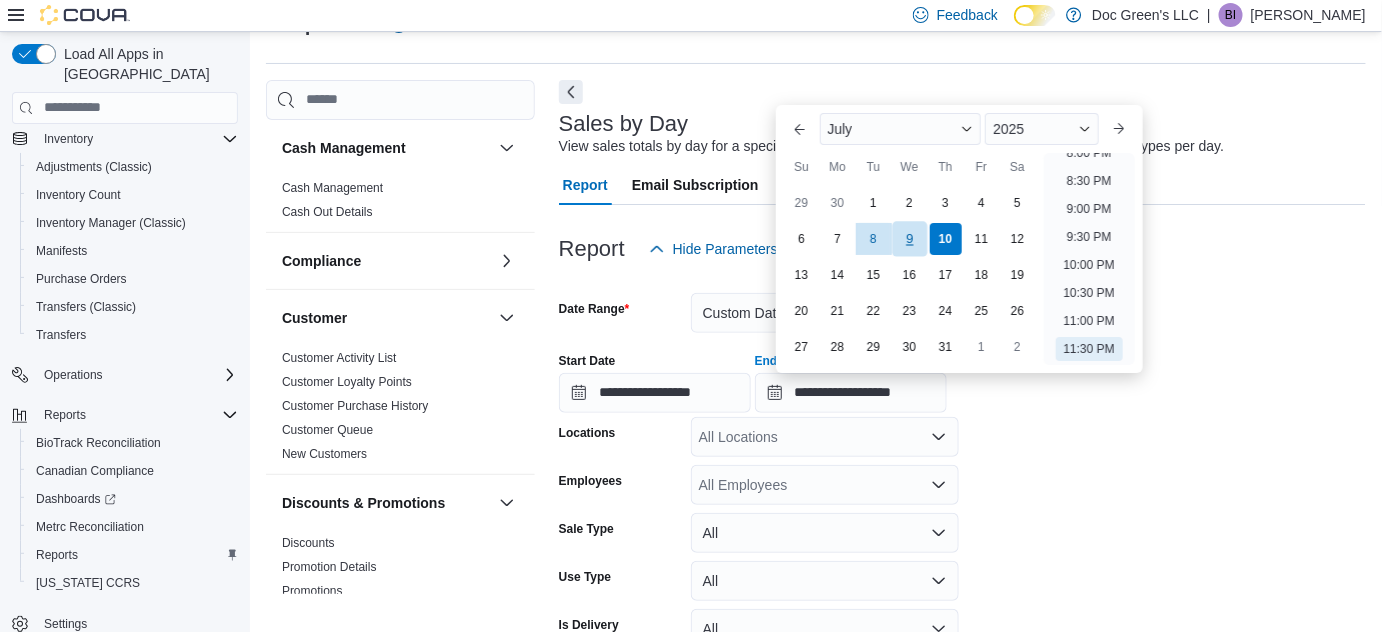 click on "9" at bounding box center [909, 238] 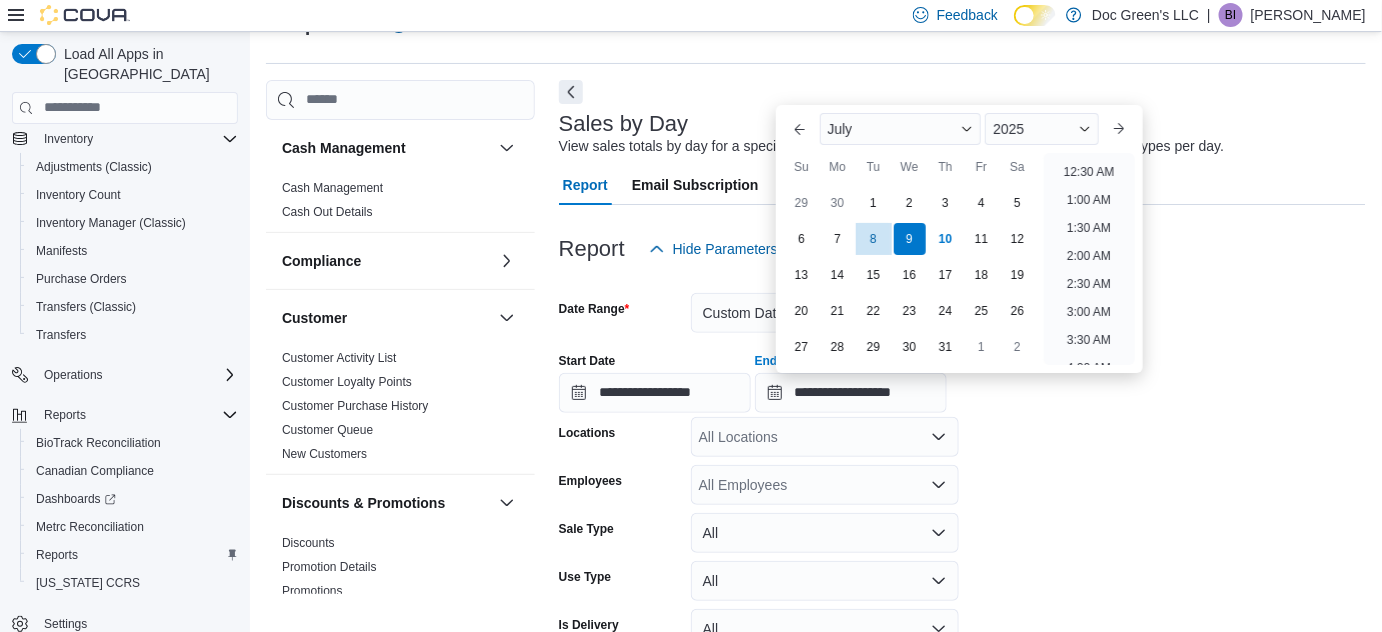scroll, scrollTop: 20, scrollLeft: 0, axis: vertical 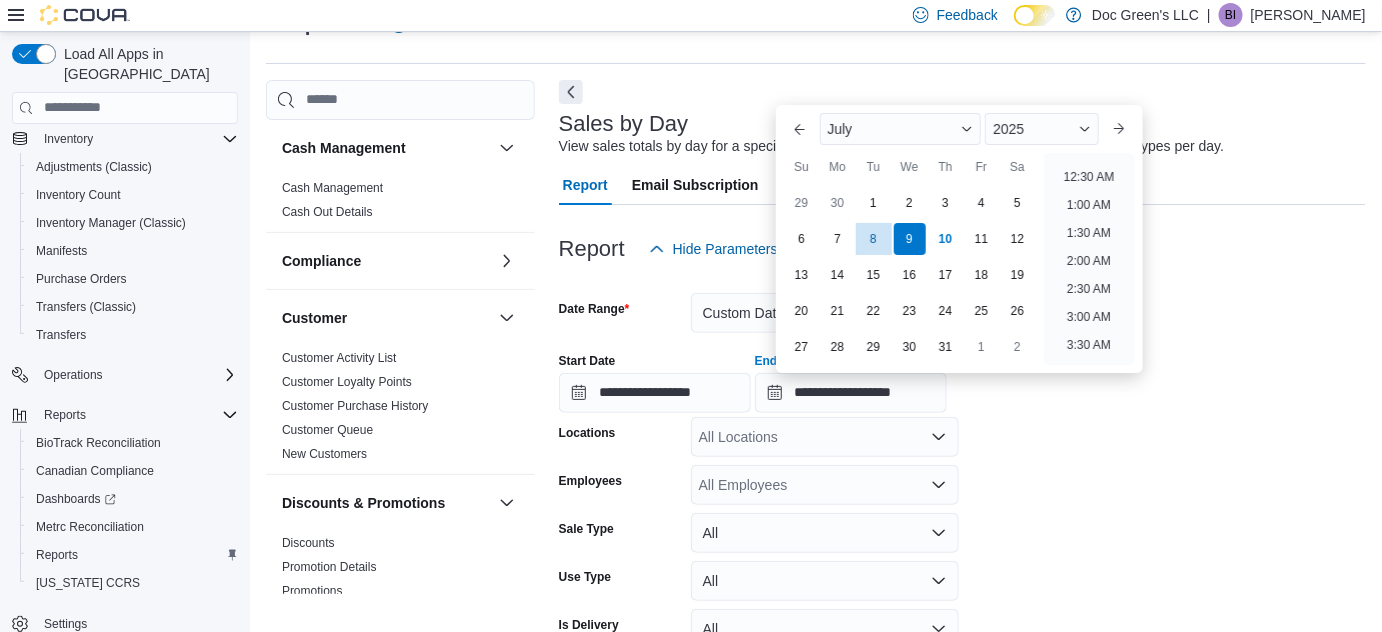 click on "2:00 AM" at bounding box center (1089, 261) 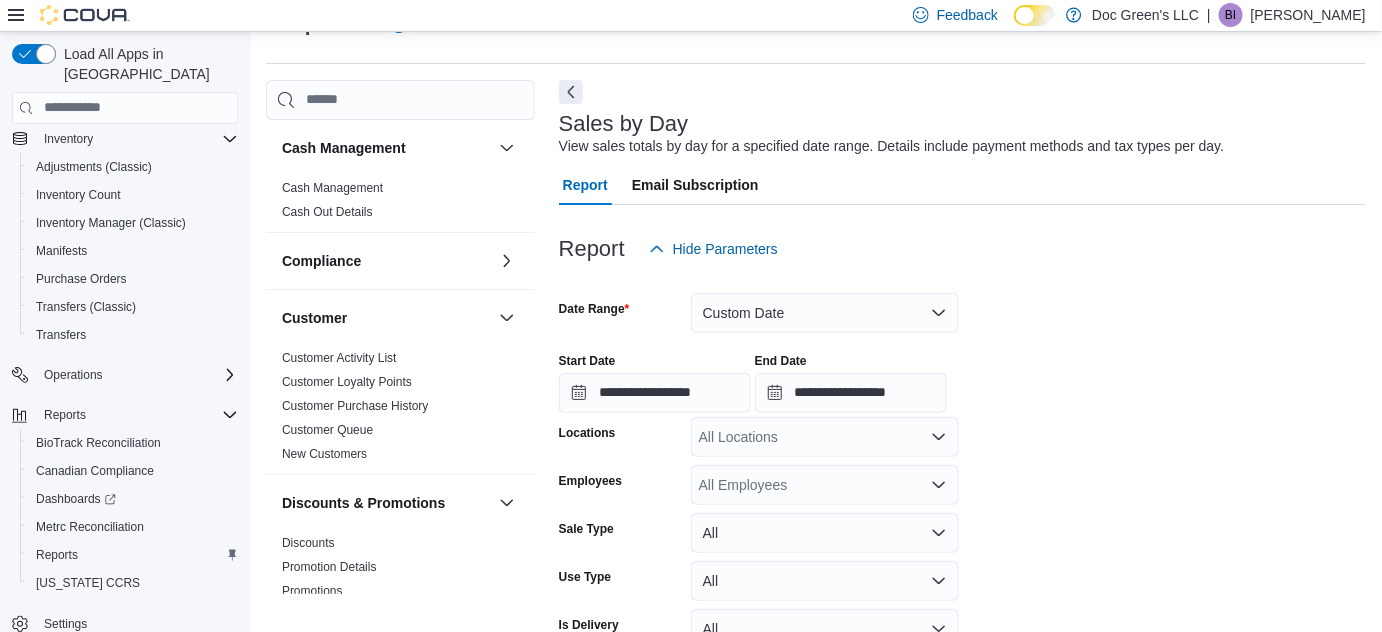 scroll, scrollTop: 161, scrollLeft: 0, axis: vertical 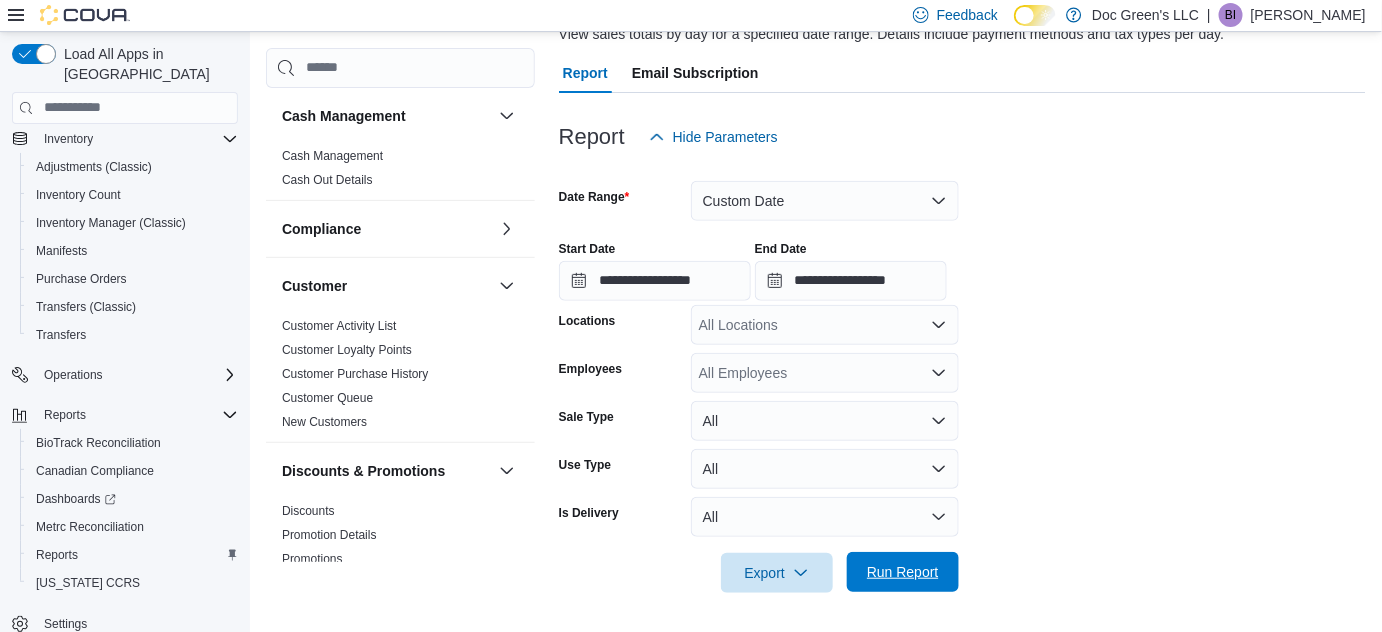 click on "Run Report" at bounding box center [903, 572] 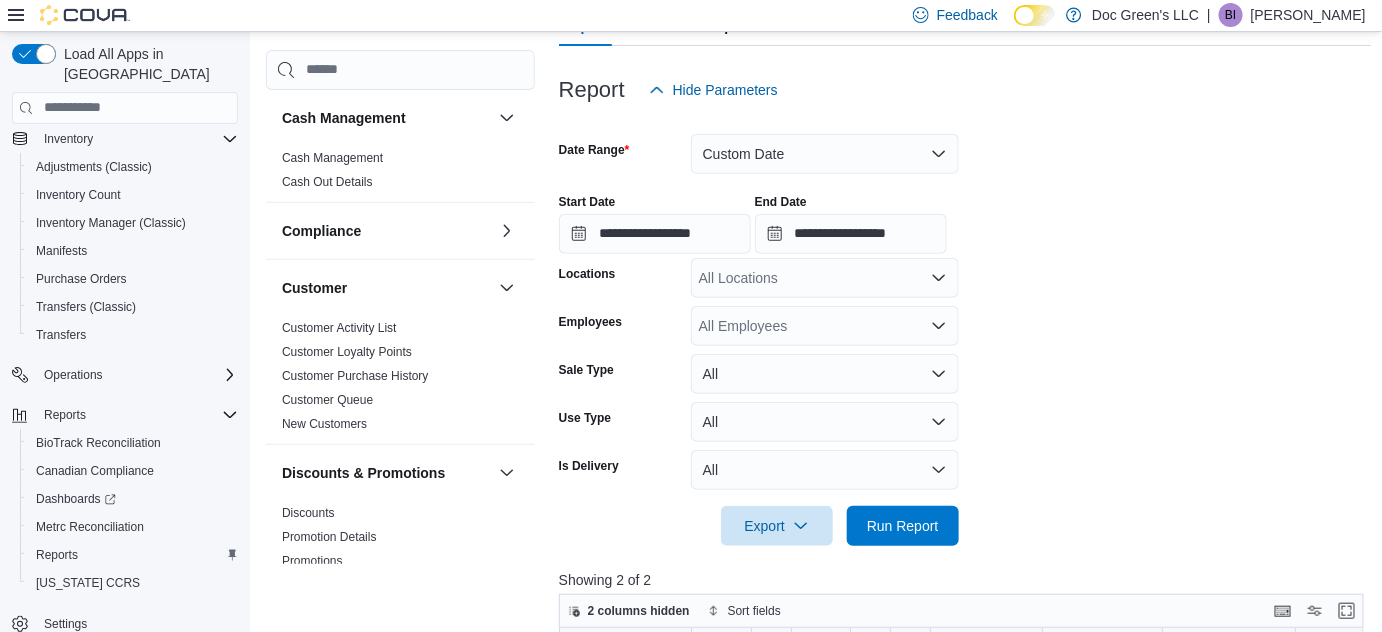 scroll, scrollTop: 200, scrollLeft: 0, axis: vertical 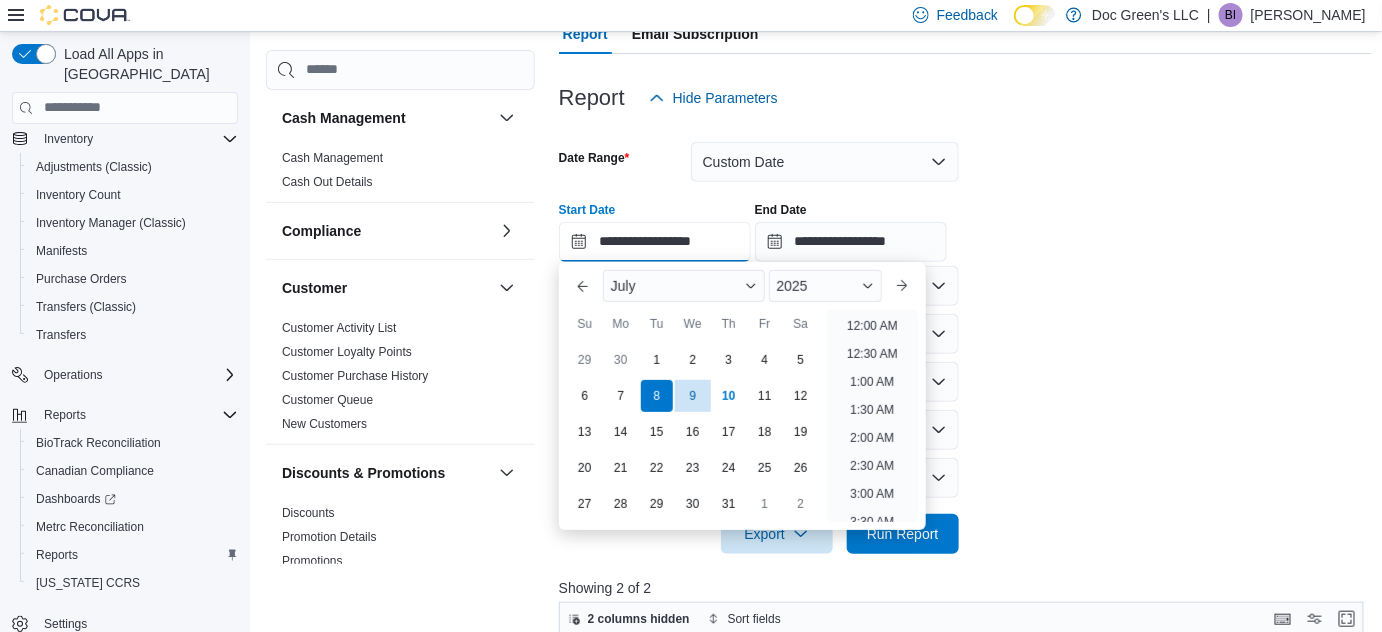 click on "**********" at bounding box center (655, 242) 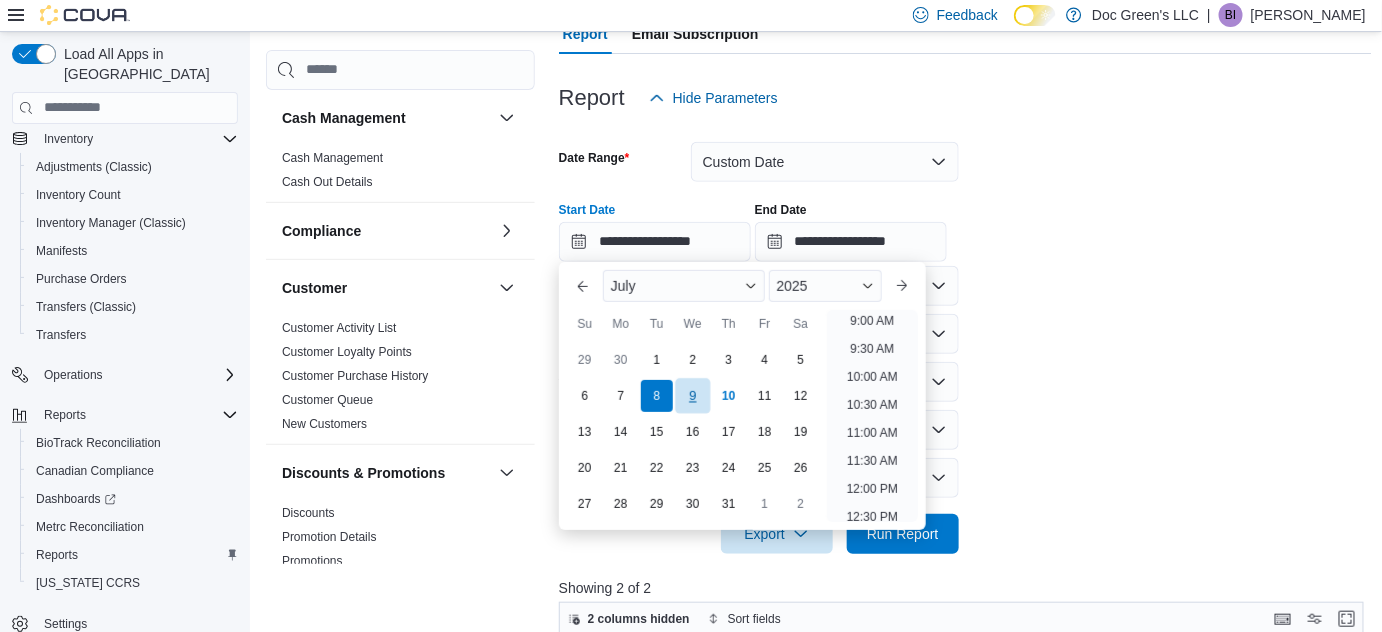 click on "9" at bounding box center [692, 395] 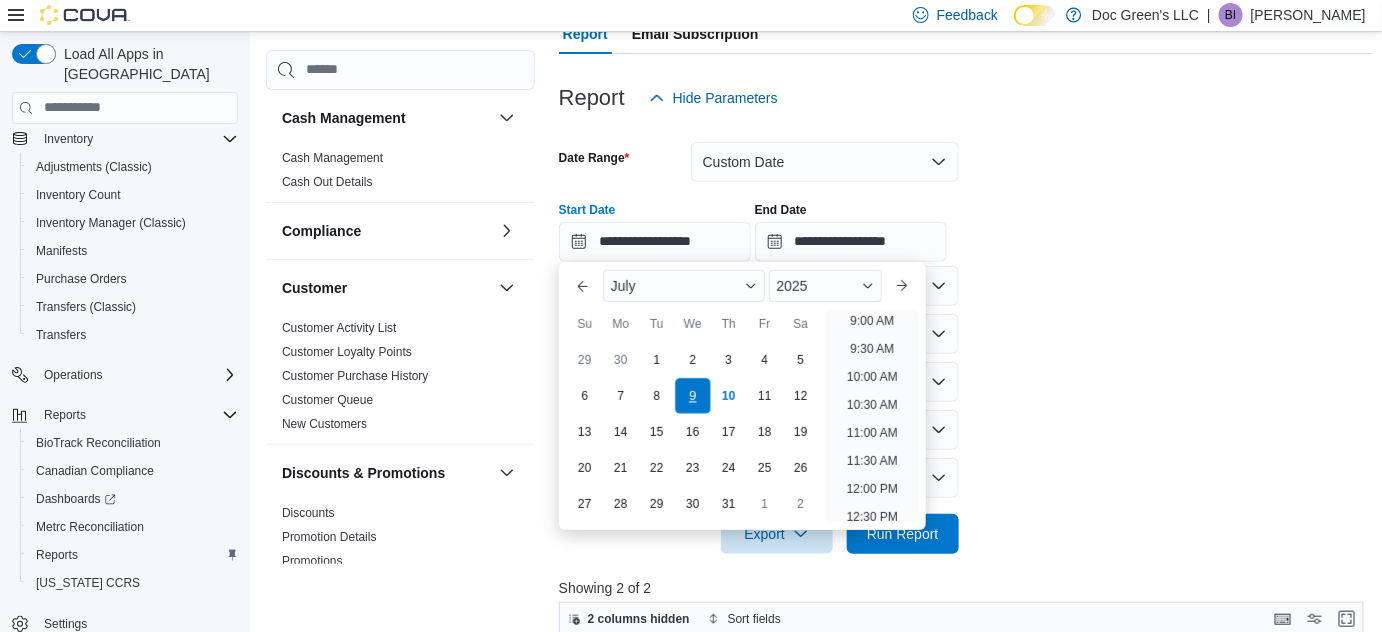 scroll, scrollTop: 452, scrollLeft: 0, axis: vertical 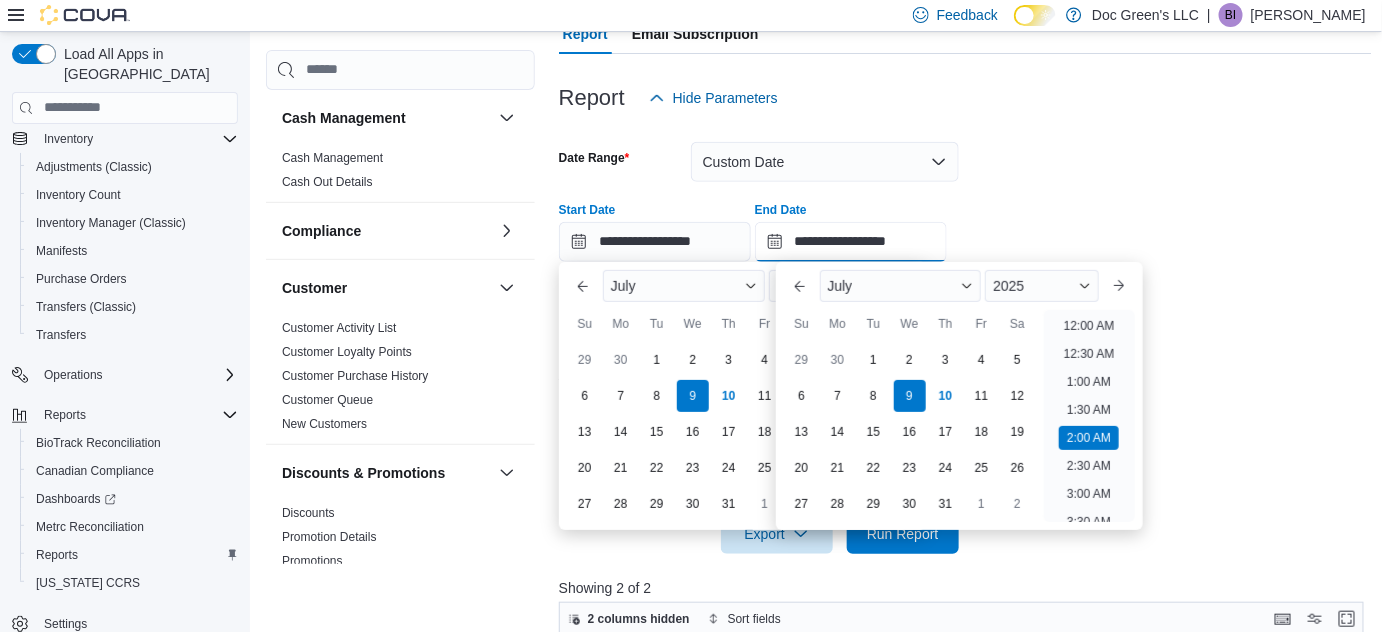 click on "**********" at bounding box center [851, 242] 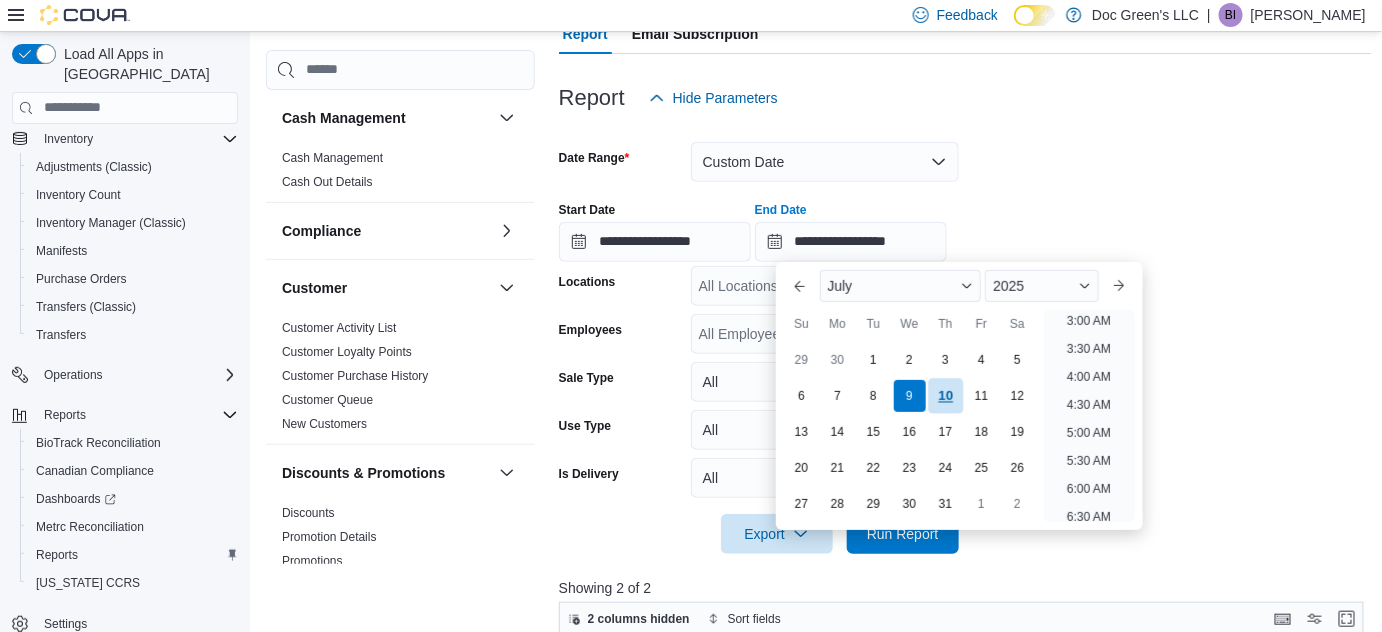 click on "10" at bounding box center [945, 395] 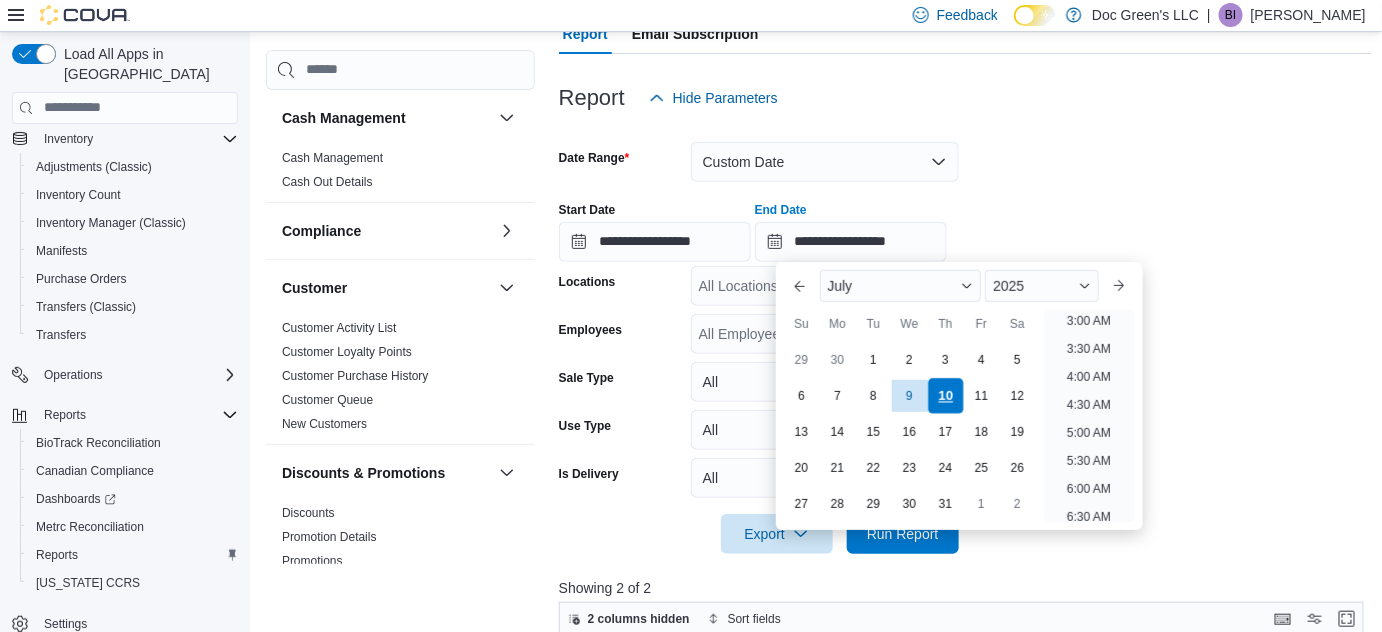 scroll, scrollTop: 116, scrollLeft: 0, axis: vertical 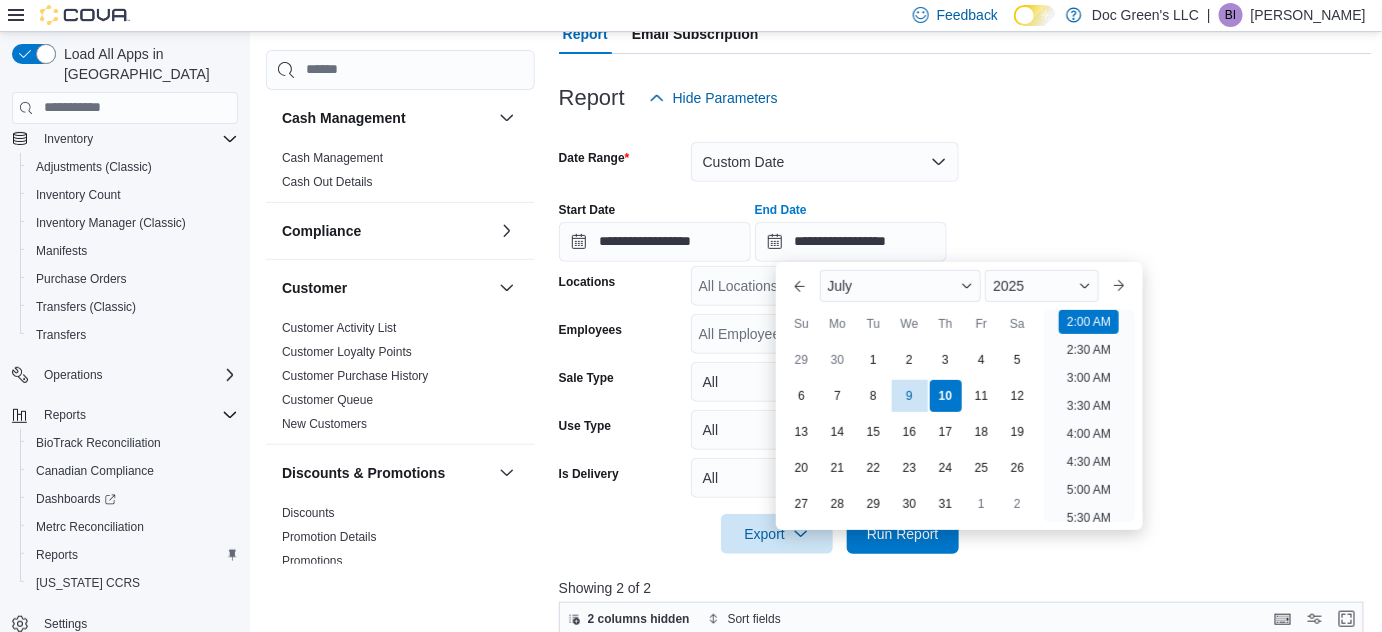 click on "**********" at bounding box center [965, 336] 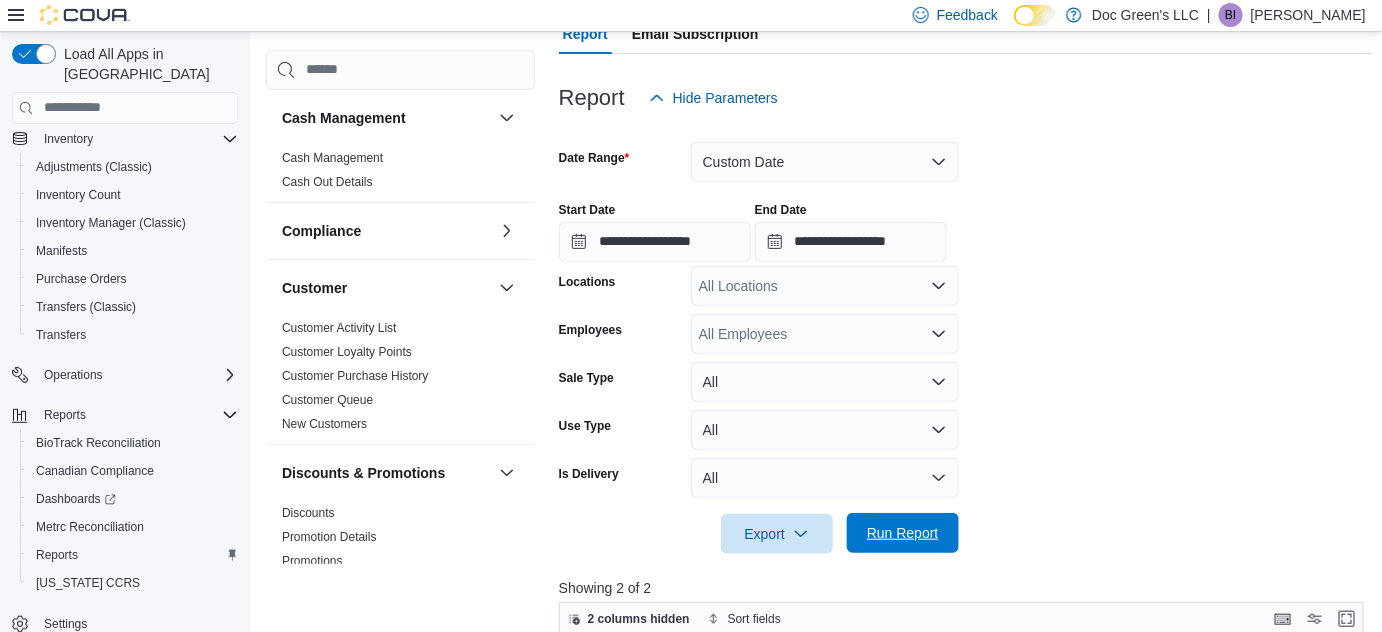click on "Run Report" at bounding box center (903, 533) 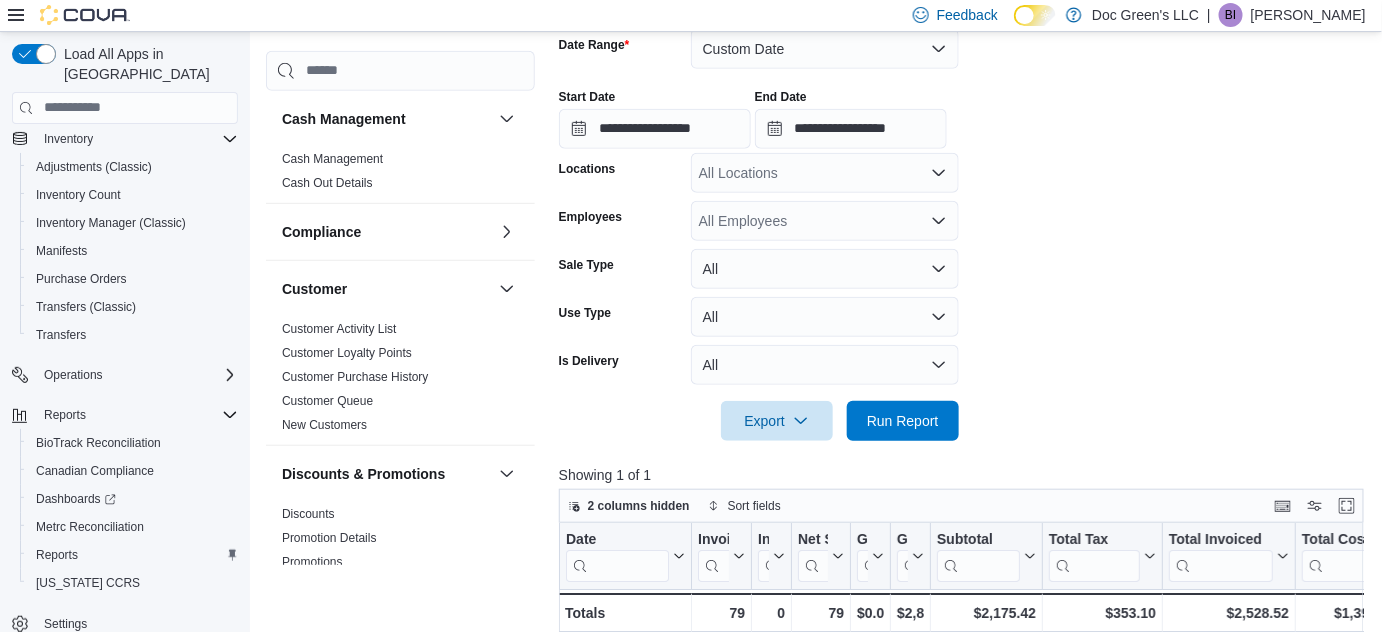 scroll, scrollTop: 362, scrollLeft: 0, axis: vertical 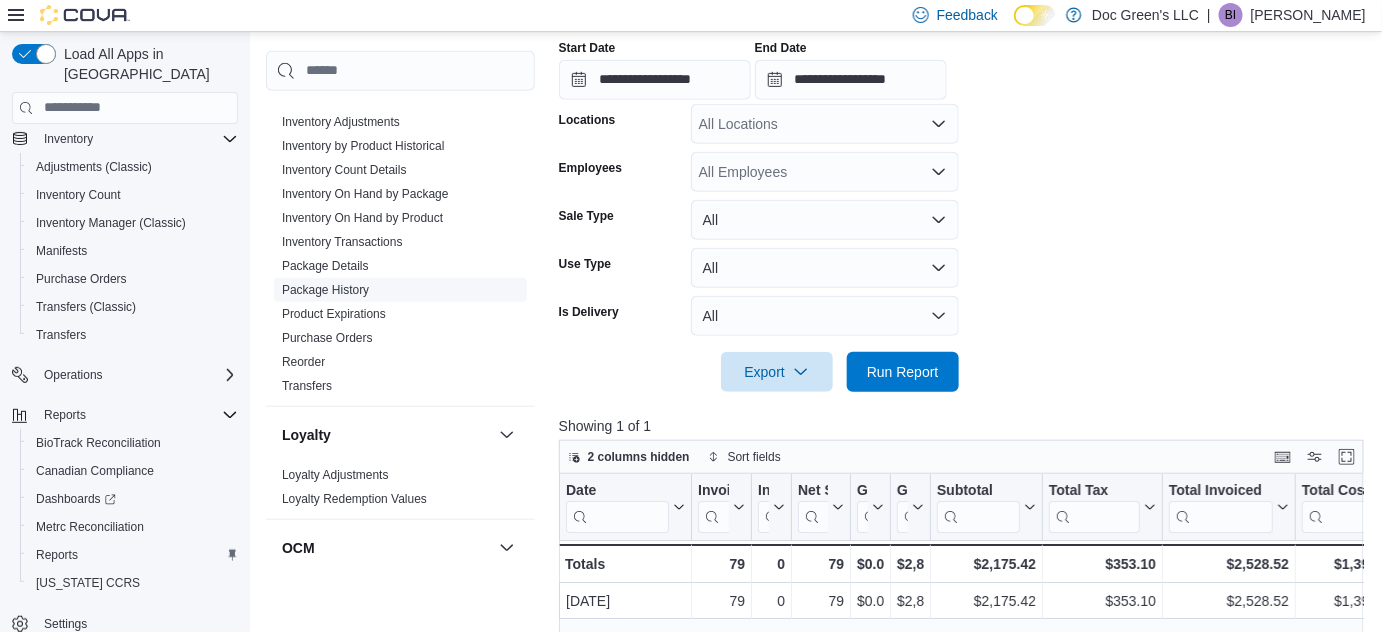 click on "Package History" at bounding box center (325, 289) 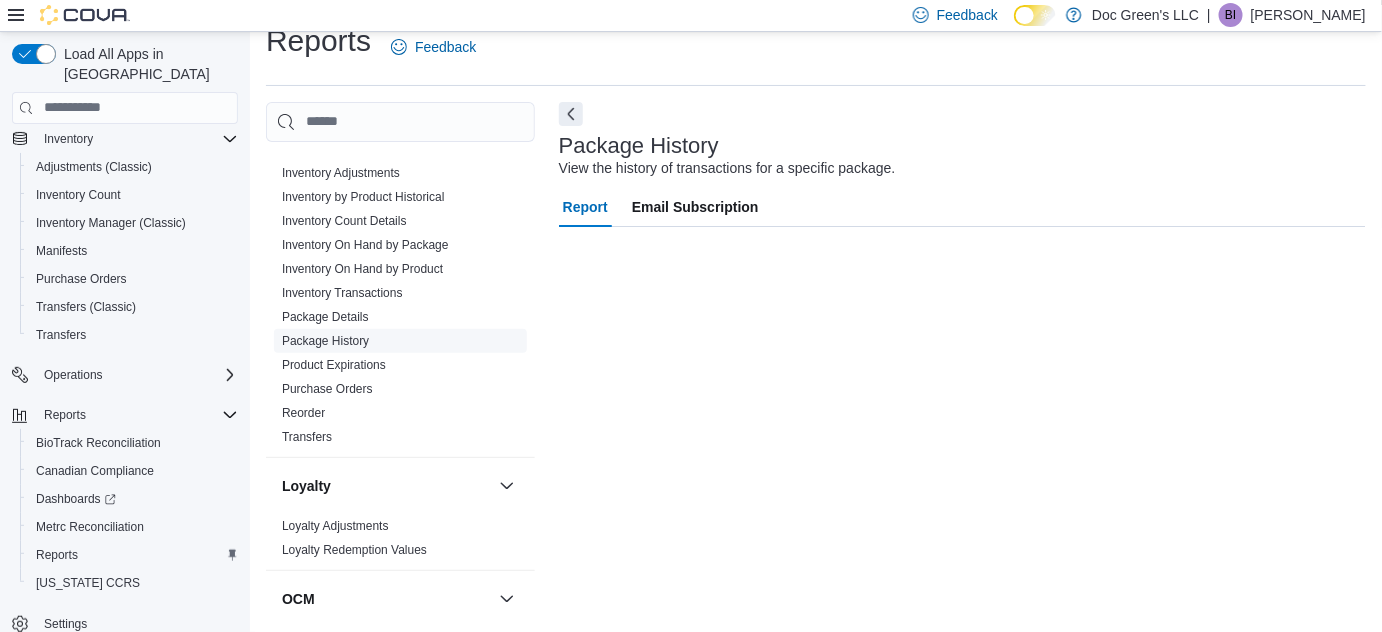 scroll, scrollTop: 26, scrollLeft: 0, axis: vertical 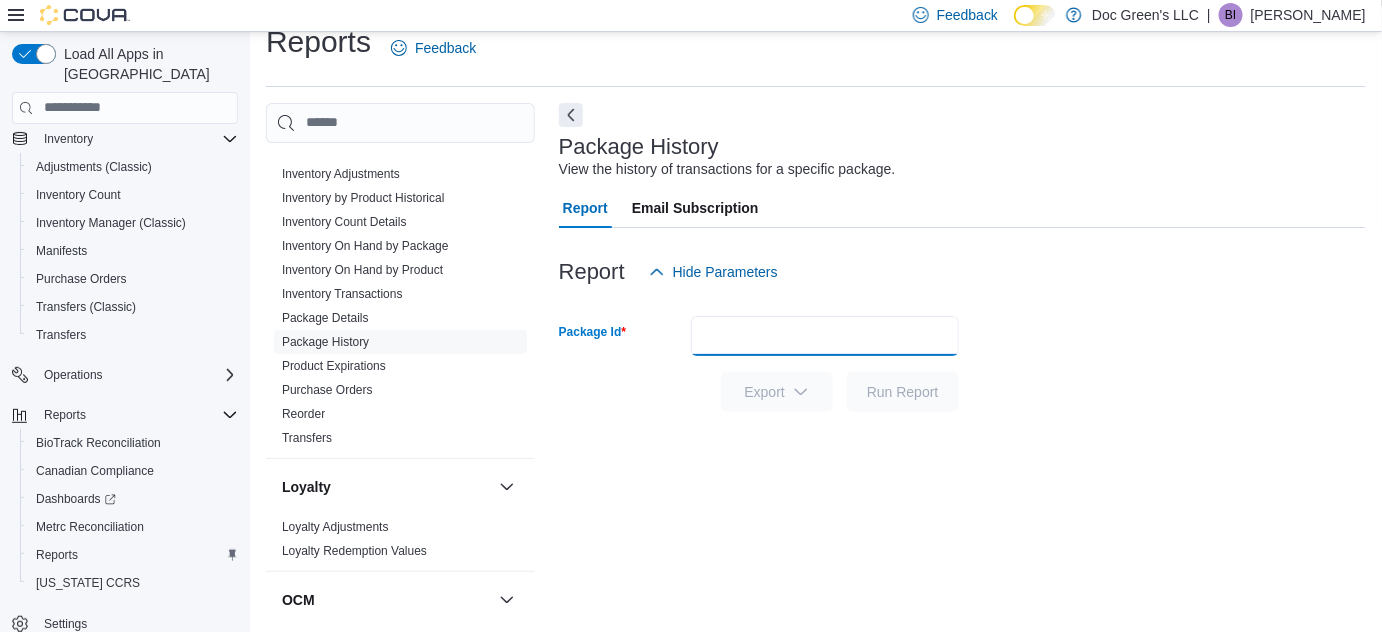 click on "Package Id" at bounding box center [825, 336] 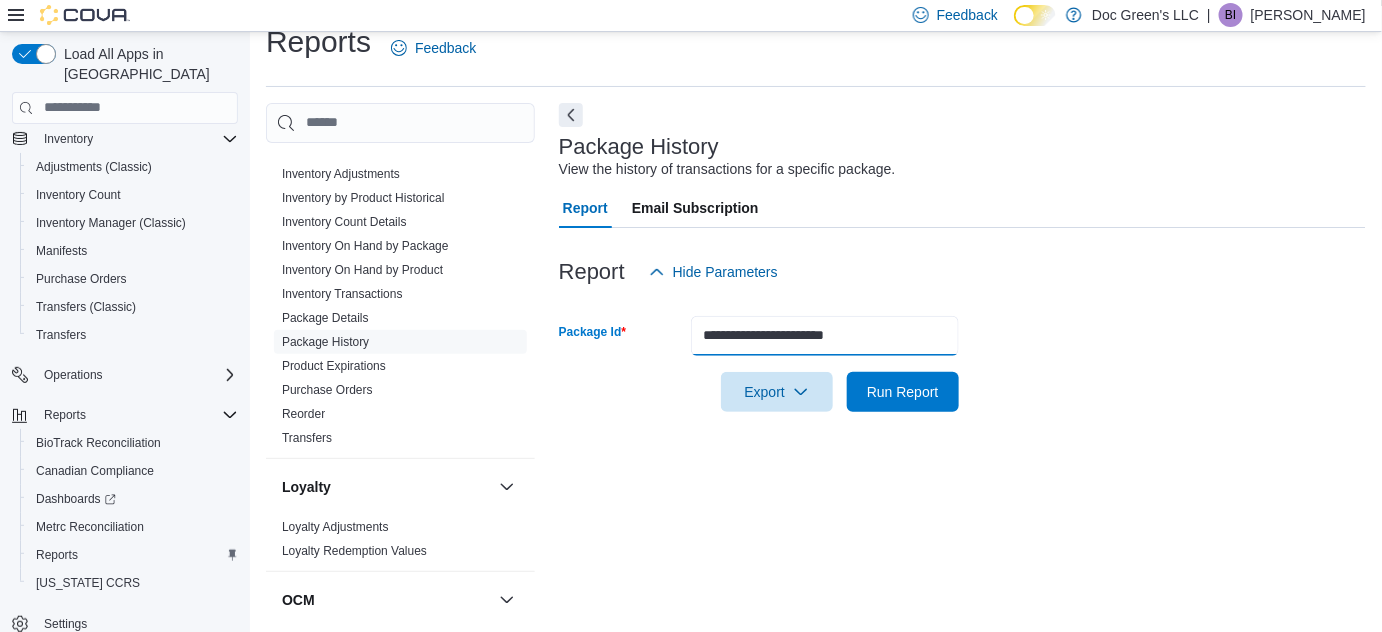 type on "**********" 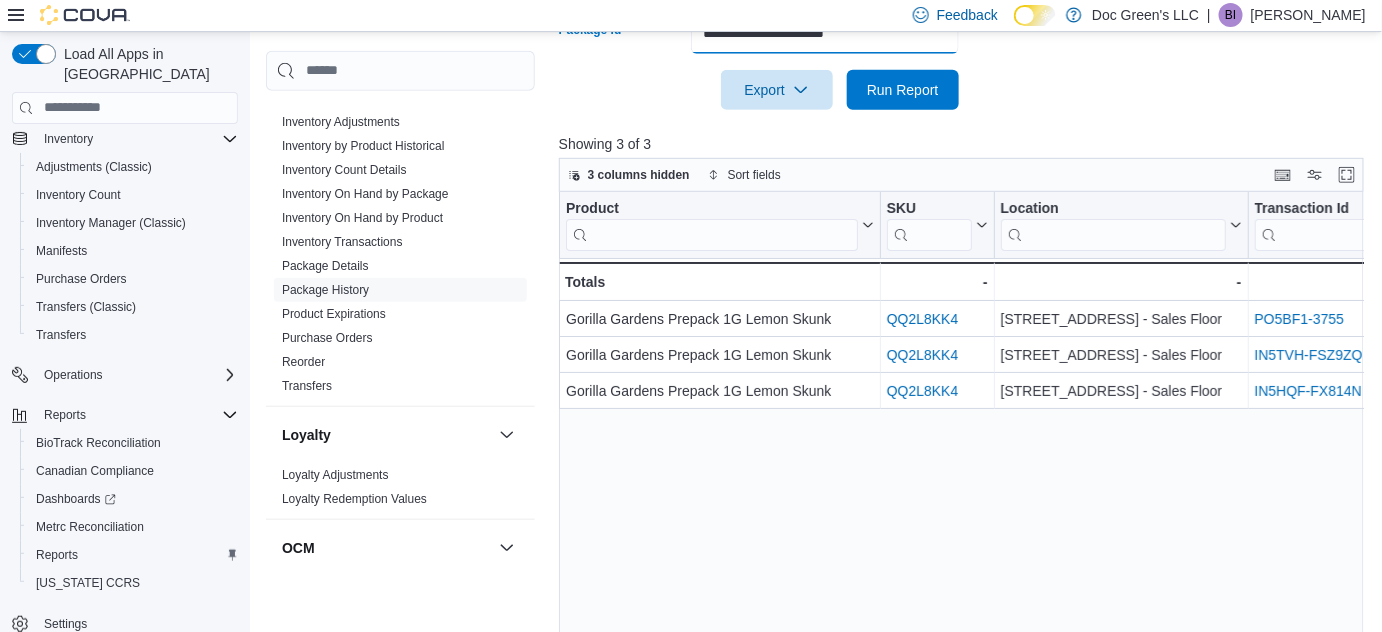 scroll, scrollTop: 329, scrollLeft: 0, axis: vertical 